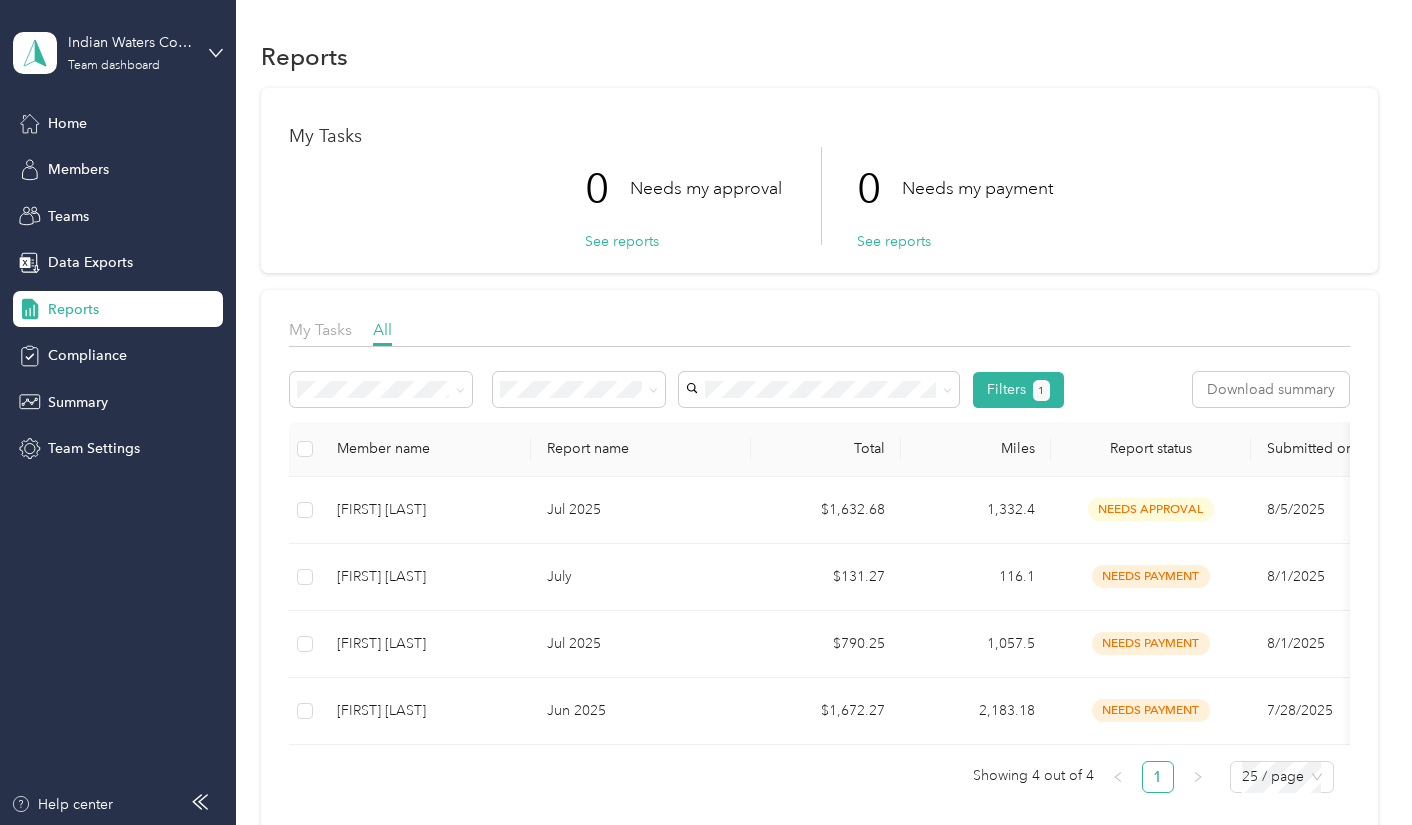 scroll, scrollTop: 0, scrollLeft: 0, axis: both 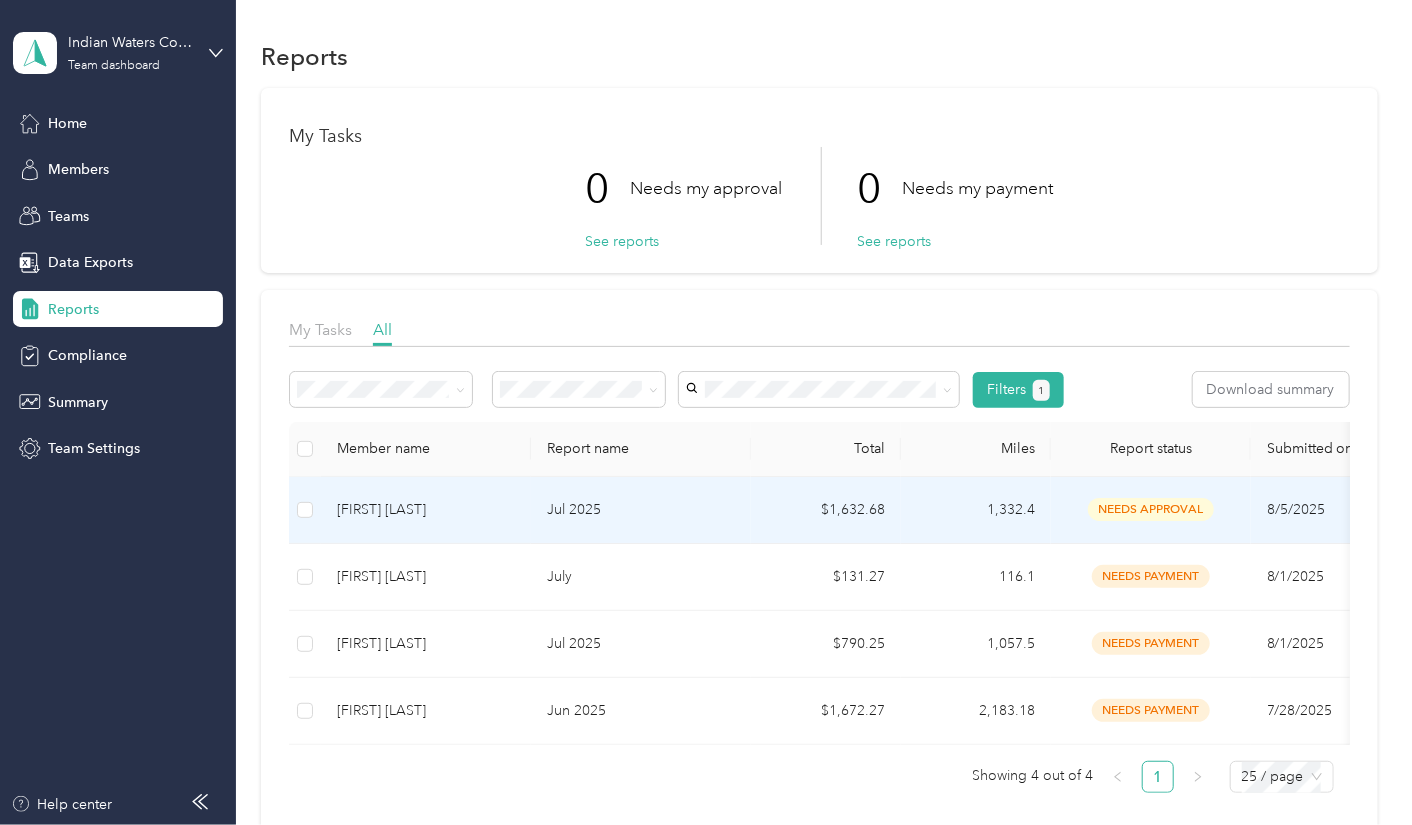 click on "needs approval" at bounding box center (1151, 509) 